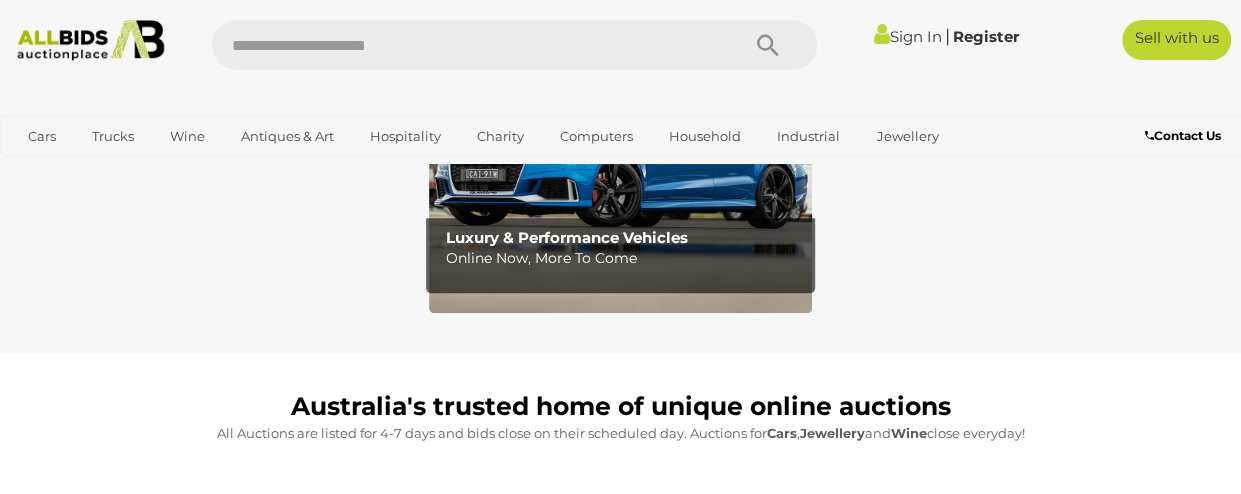 click on "<
ALLBIDS | Australia's trusted home of unique online auctions
|" at bounding box center (620, 2317) 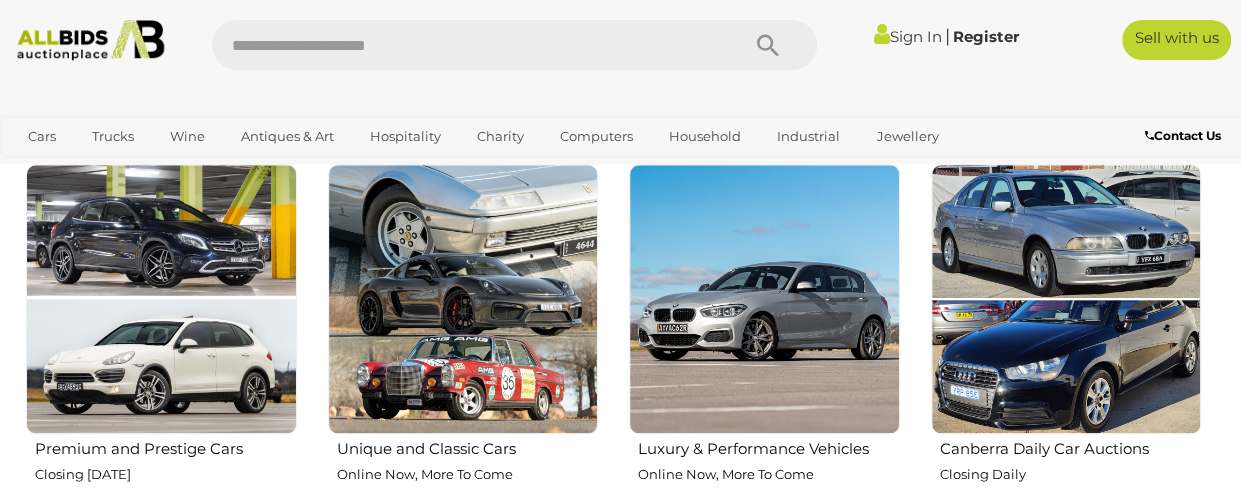 scroll, scrollTop: 859, scrollLeft: 0, axis: vertical 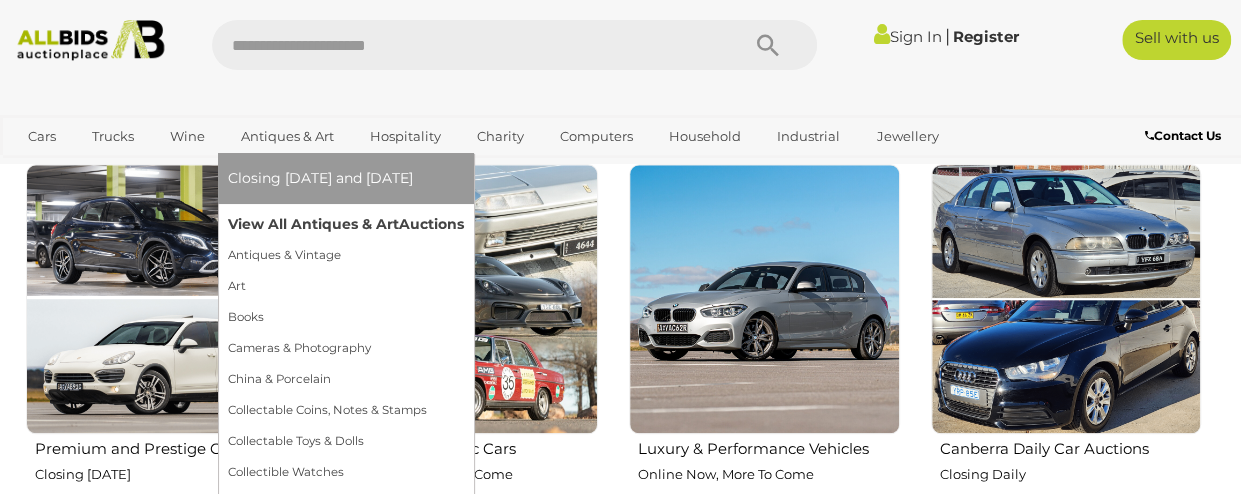click on "View All Antiques & Art  Auctions" at bounding box center [346, 224] 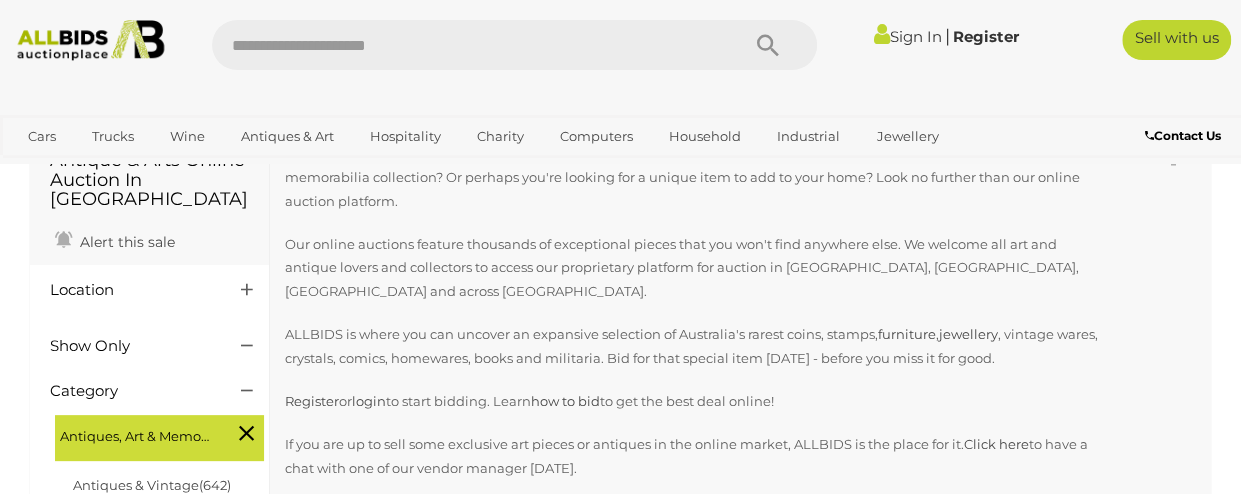 scroll, scrollTop: 432, scrollLeft: 0, axis: vertical 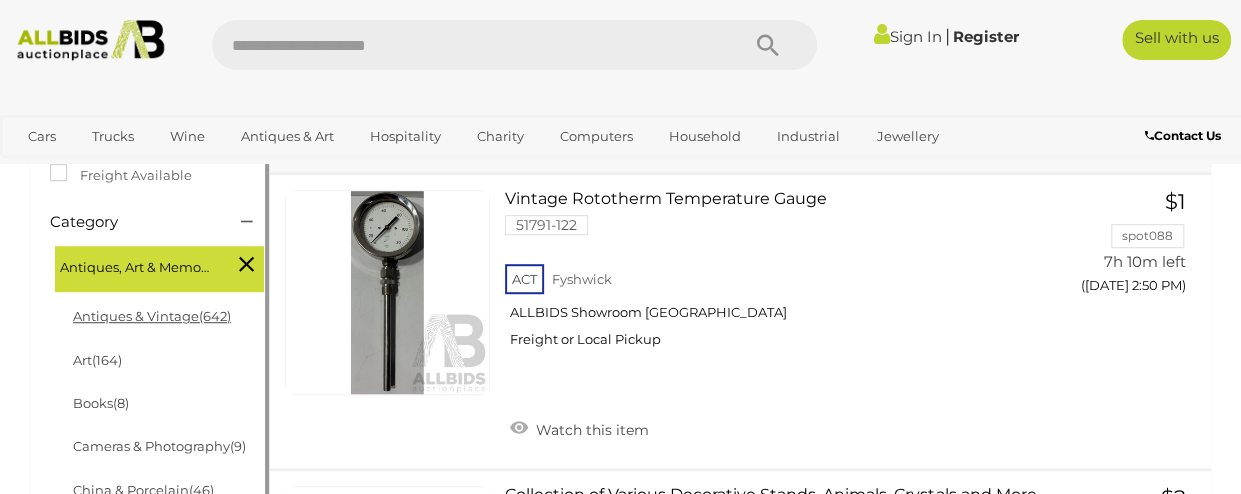 click on "Antiques & Vintage
(642)" at bounding box center [152, 316] 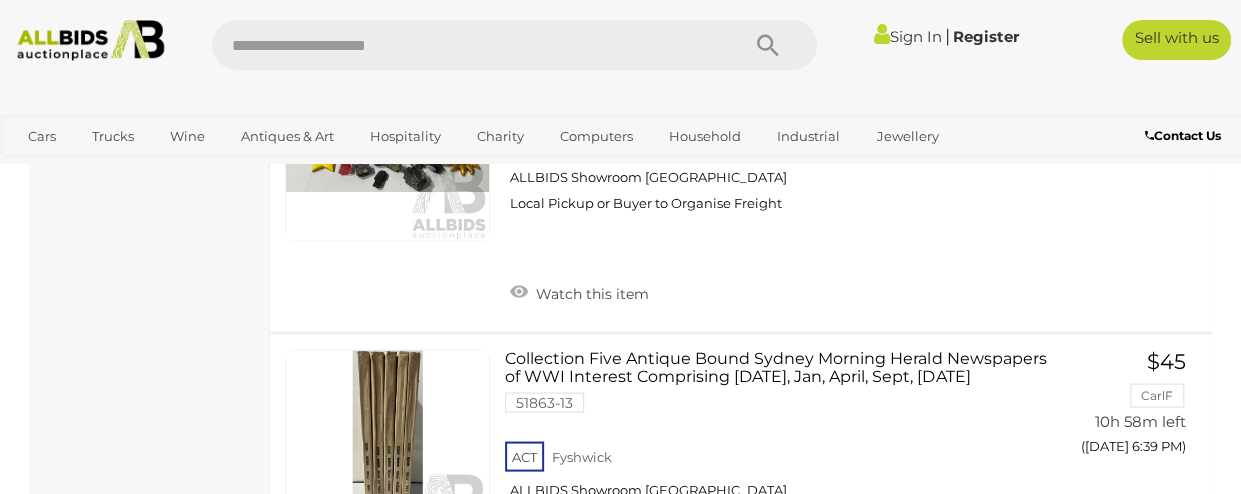 scroll, scrollTop: 2160, scrollLeft: 0, axis: vertical 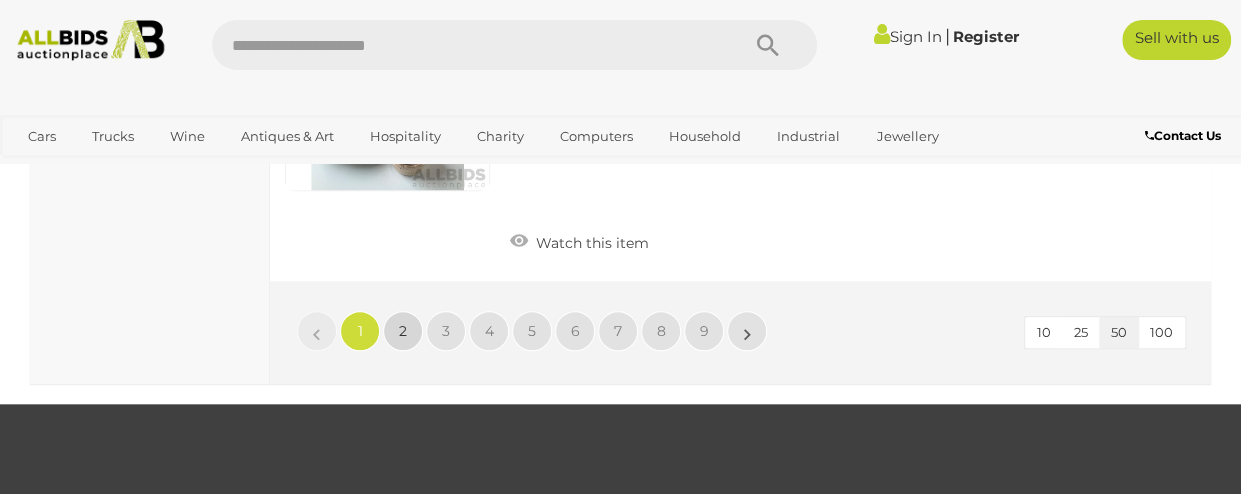 click on "2" at bounding box center [403, 331] 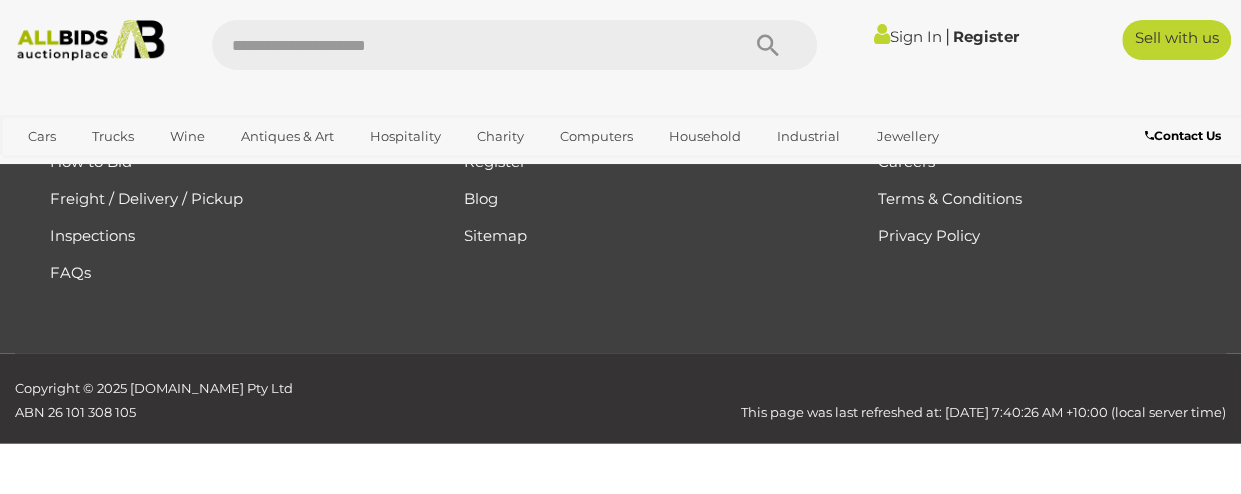 scroll, scrollTop: 292, scrollLeft: 0, axis: vertical 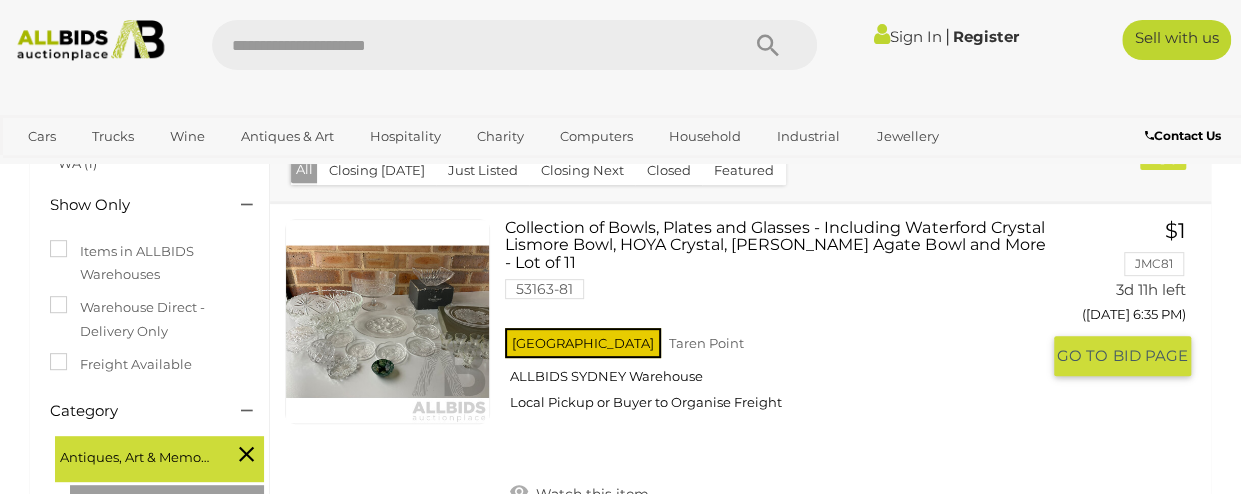 click on "NSW
Taren Point
ALLBIDS SYDNEY Warehouse
Local Pickup or Buyer to Organise Freight" at bounding box center (772, 375) 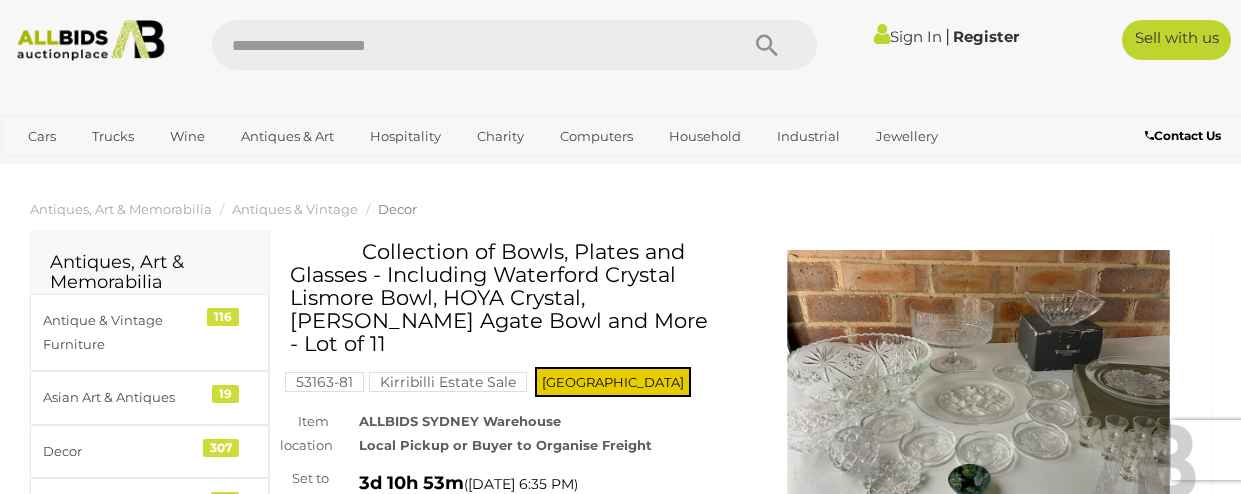 scroll, scrollTop: 0, scrollLeft: 0, axis: both 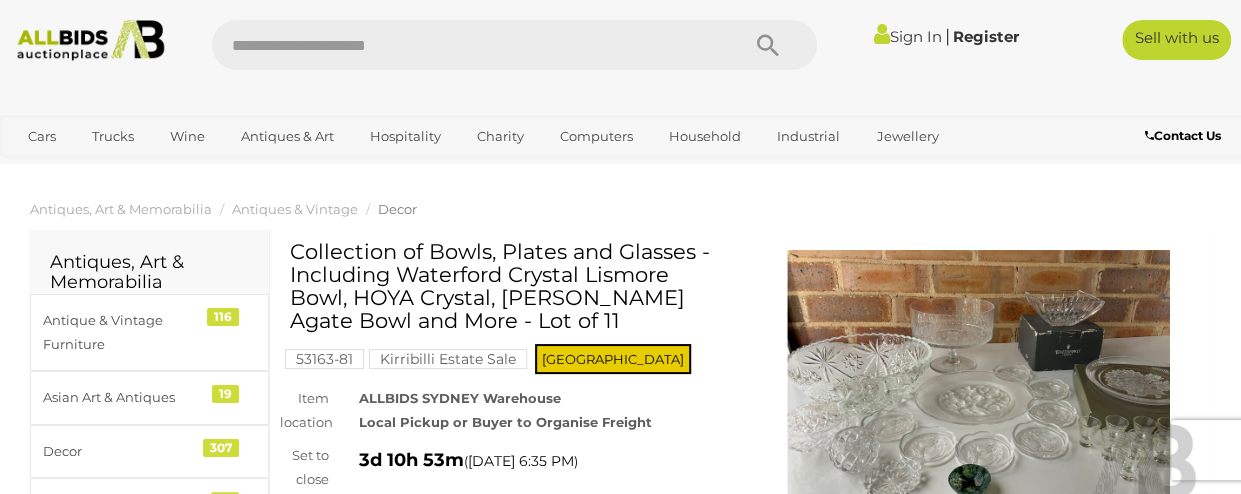 click at bounding box center [465, 45] 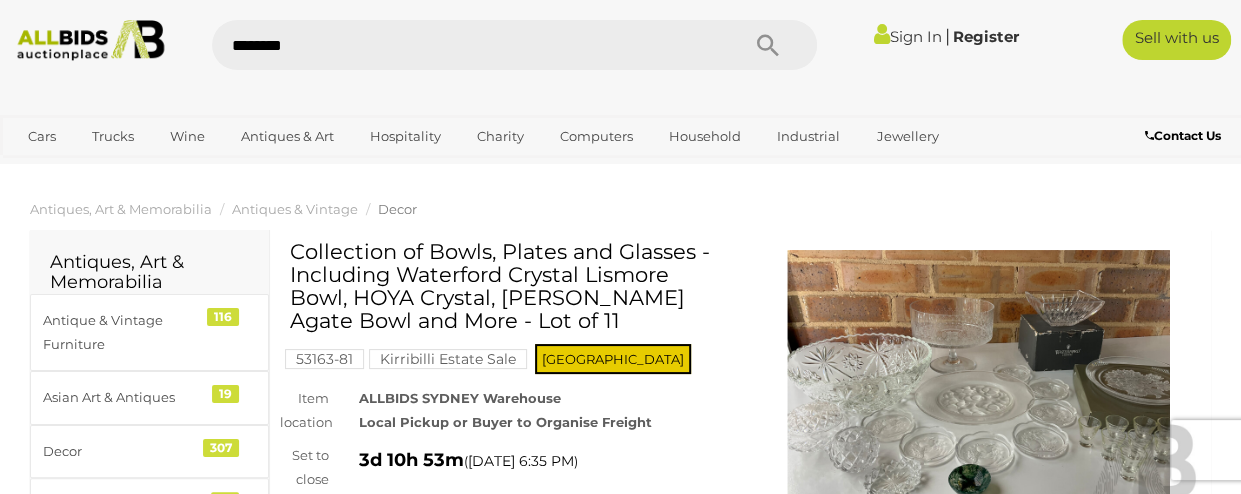 type on "********" 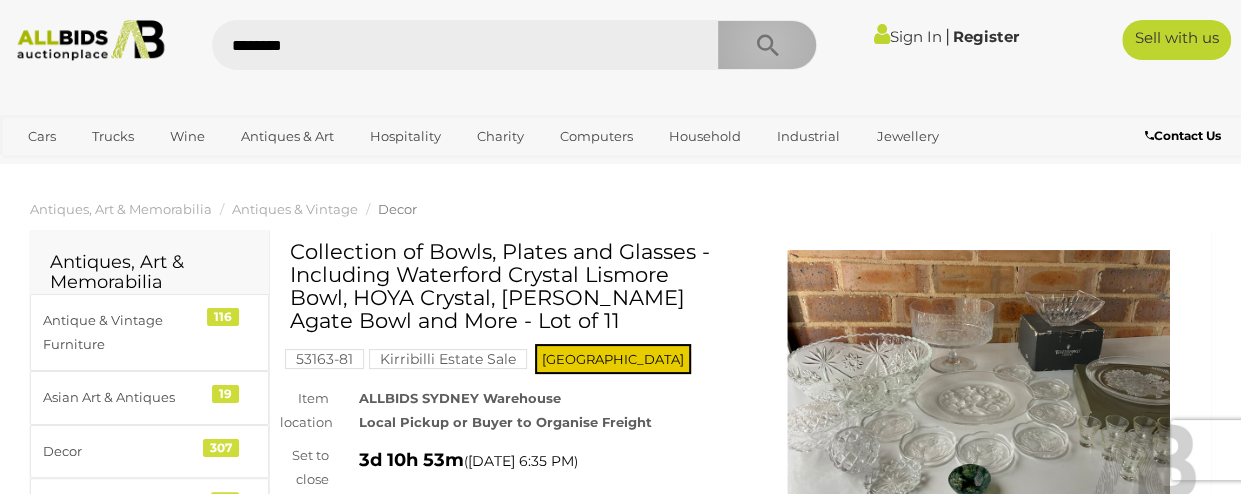 click at bounding box center [767, 46] 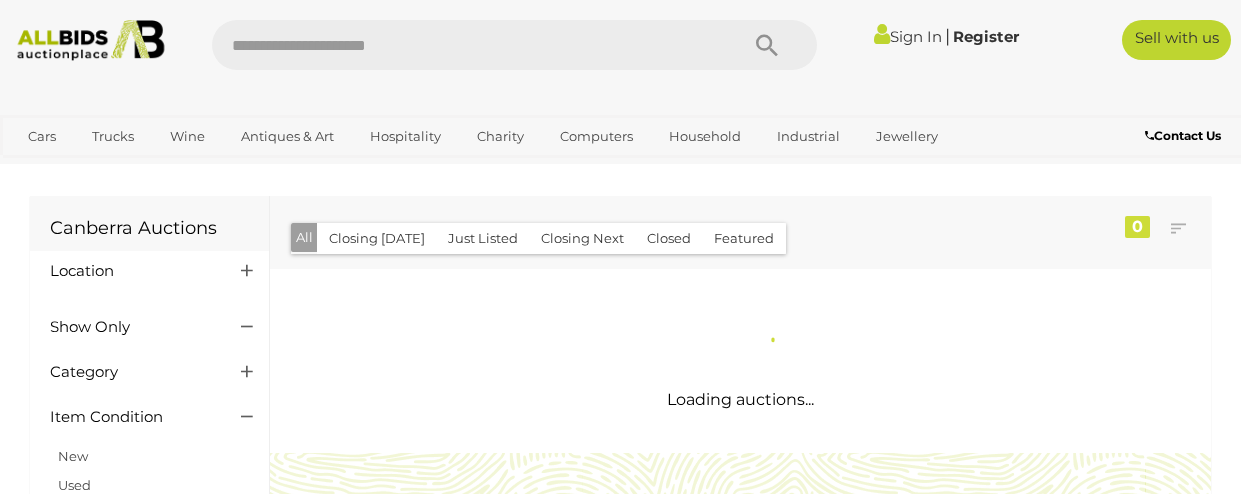 scroll, scrollTop: 0, scrollLeft: 0, axis: both 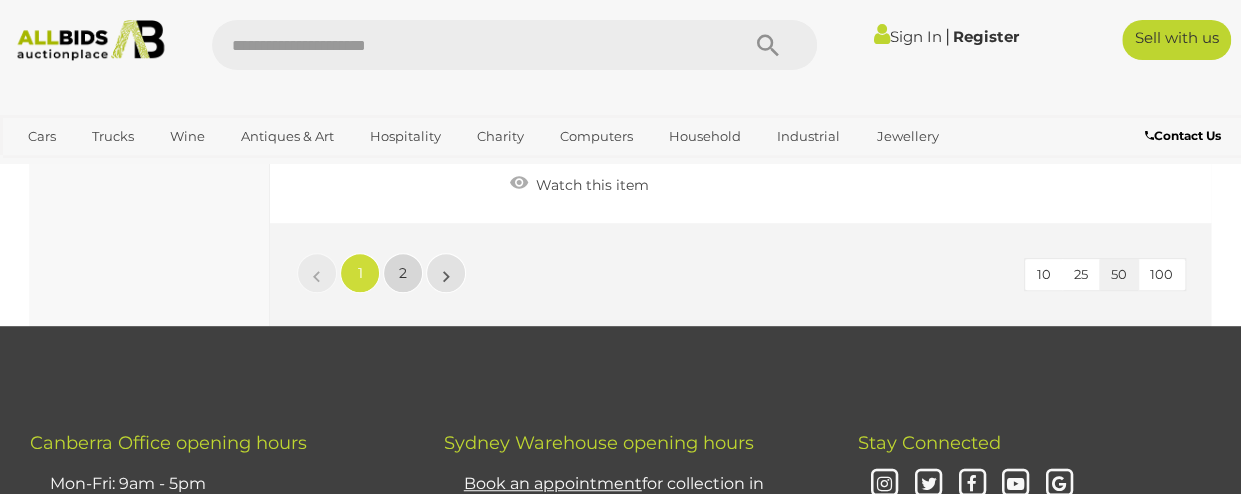 click on "2" at bounding box center (403, 273) 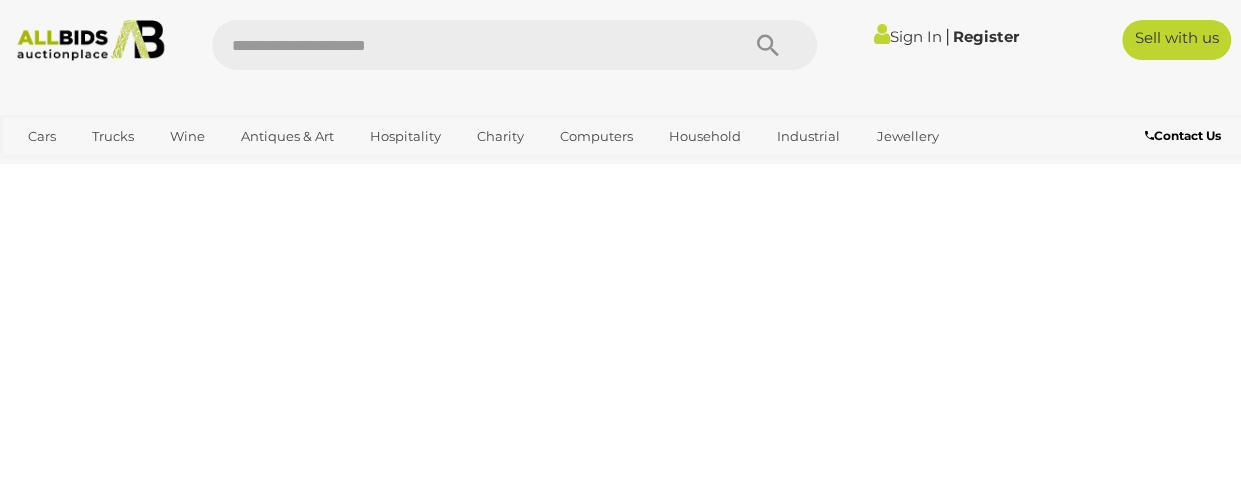 scroll, scrollTop: 0, scrollLeft: 0, axis: both 